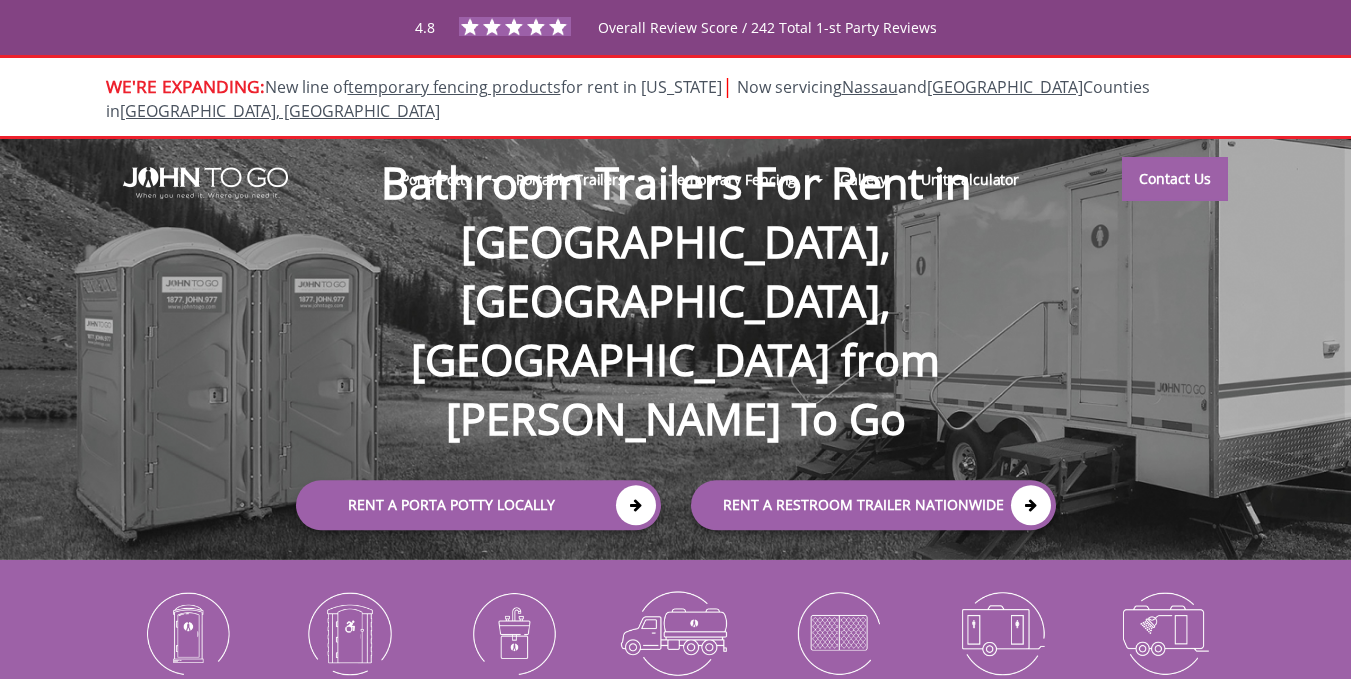 scroll, scrollTop: 0, scrollLeft: 0, axis: both 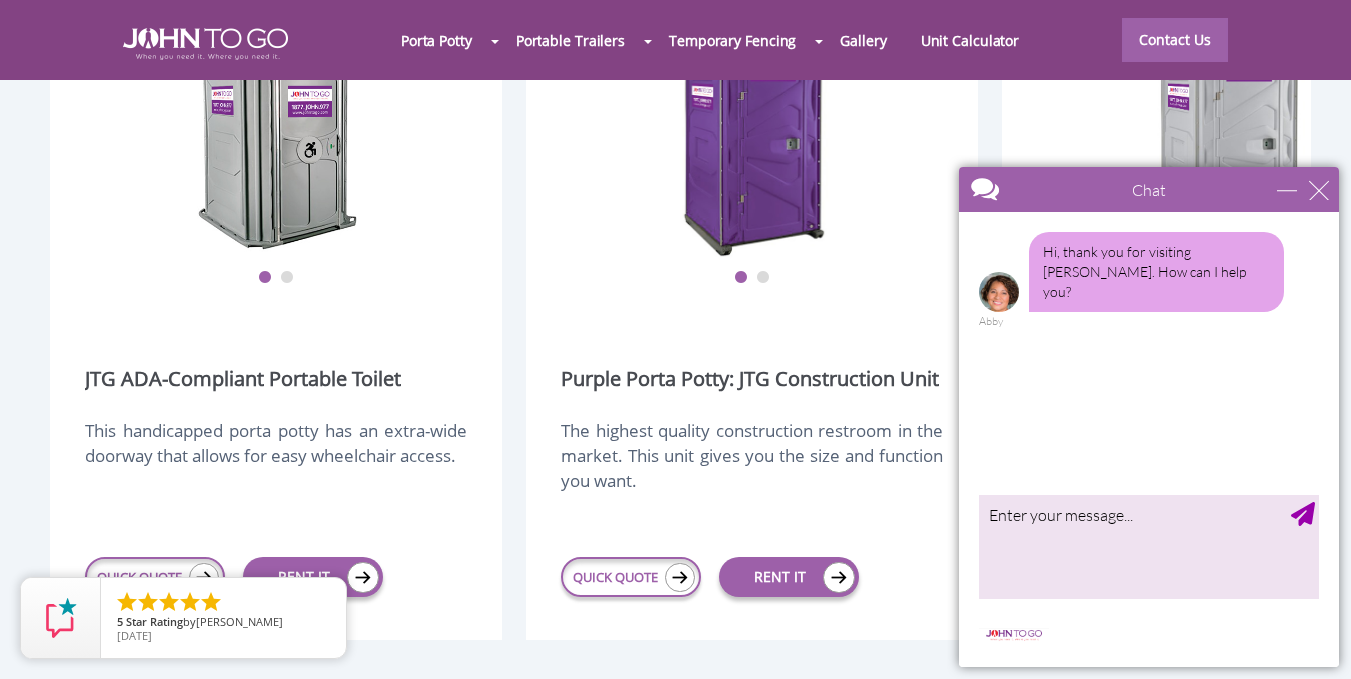 drag, startPoint x: 1365, startPoint y: 46, endPoint x: 1365, endPoint y: 215, distance: 169 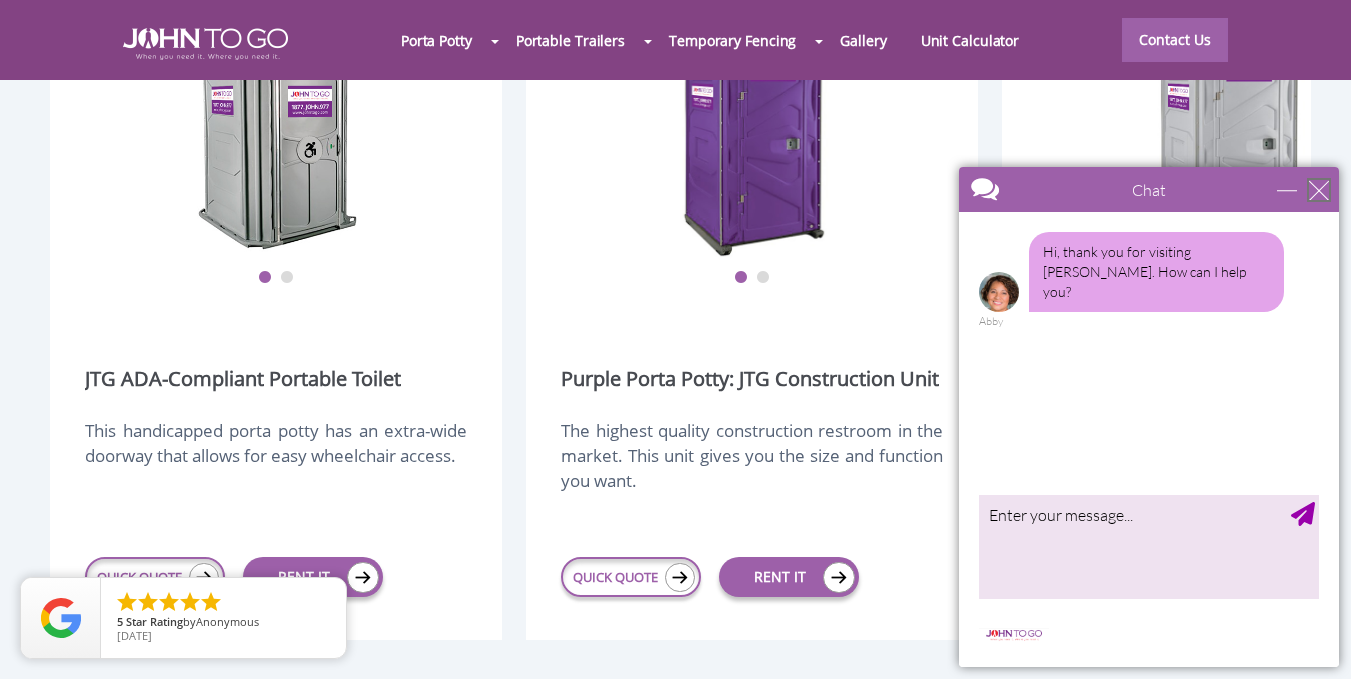 click at bounding box center [1319, 190] 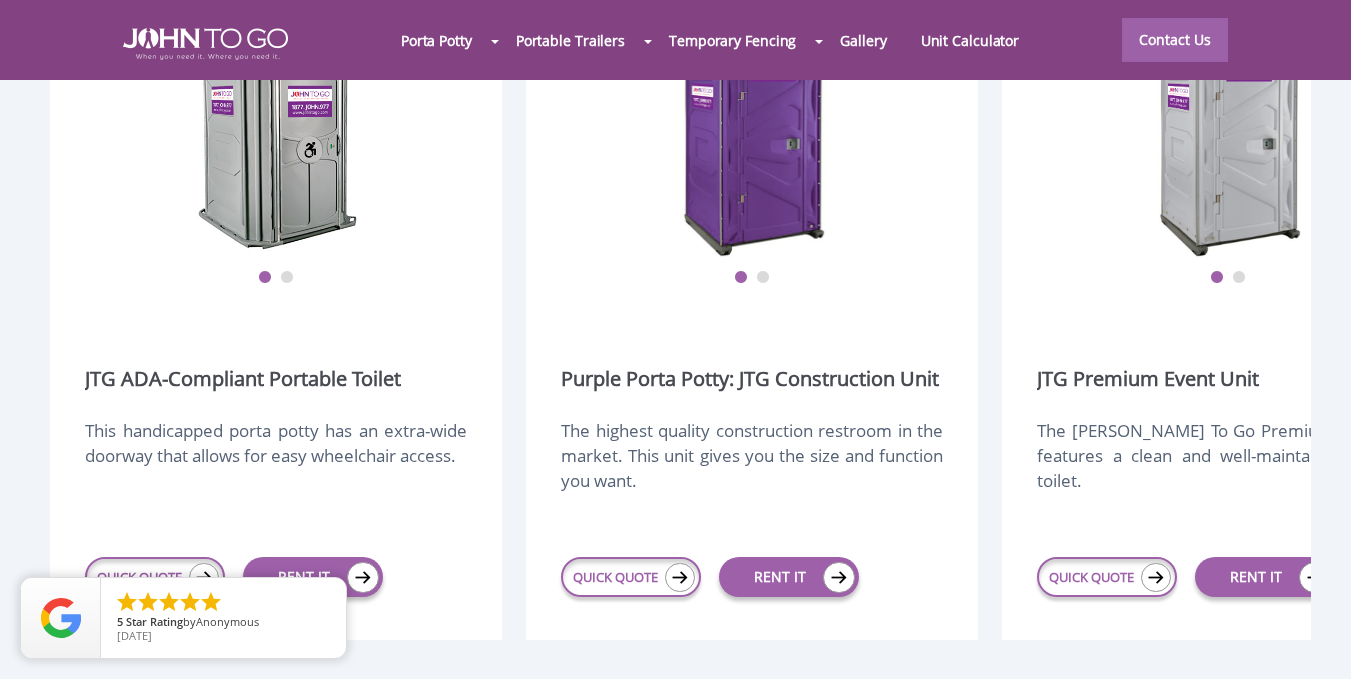 scroll, scrollTop: 0, scrollLeft: 0, axis: both 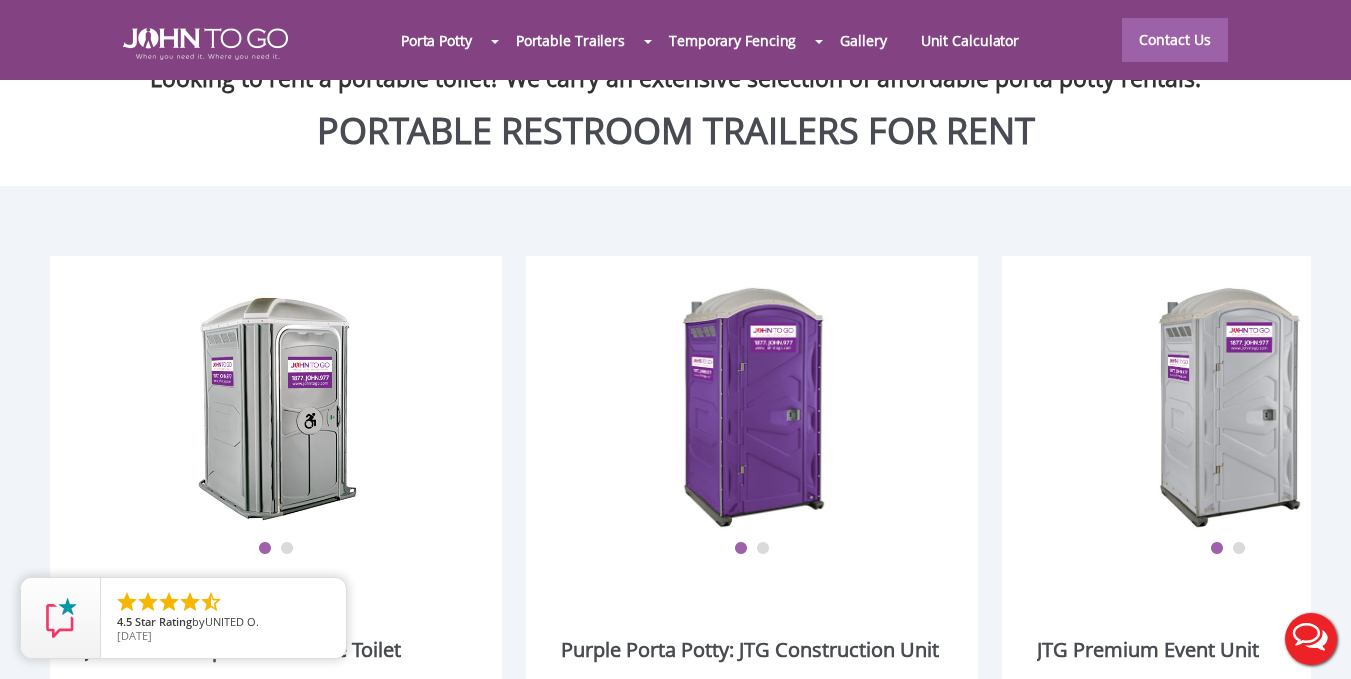 click at bounding box center [1229, 406] 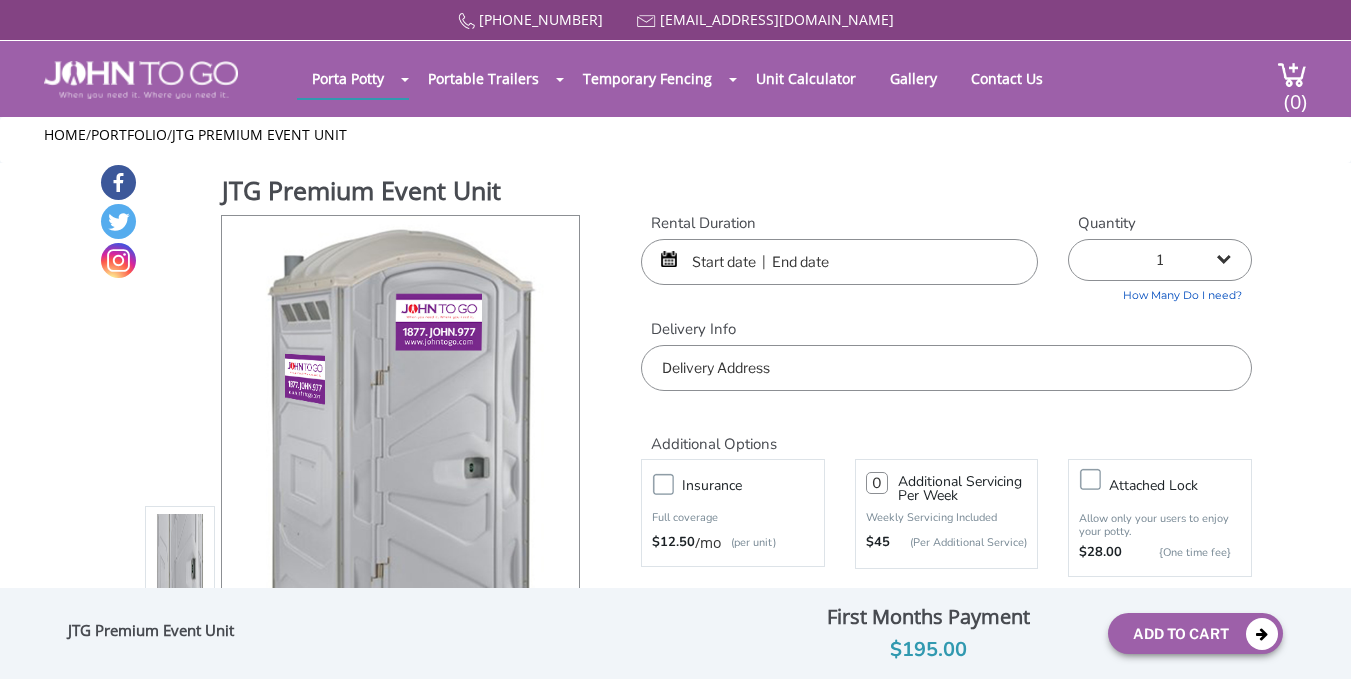 scroll, scrollTop: 0, scrollLeft: 0, axis: both 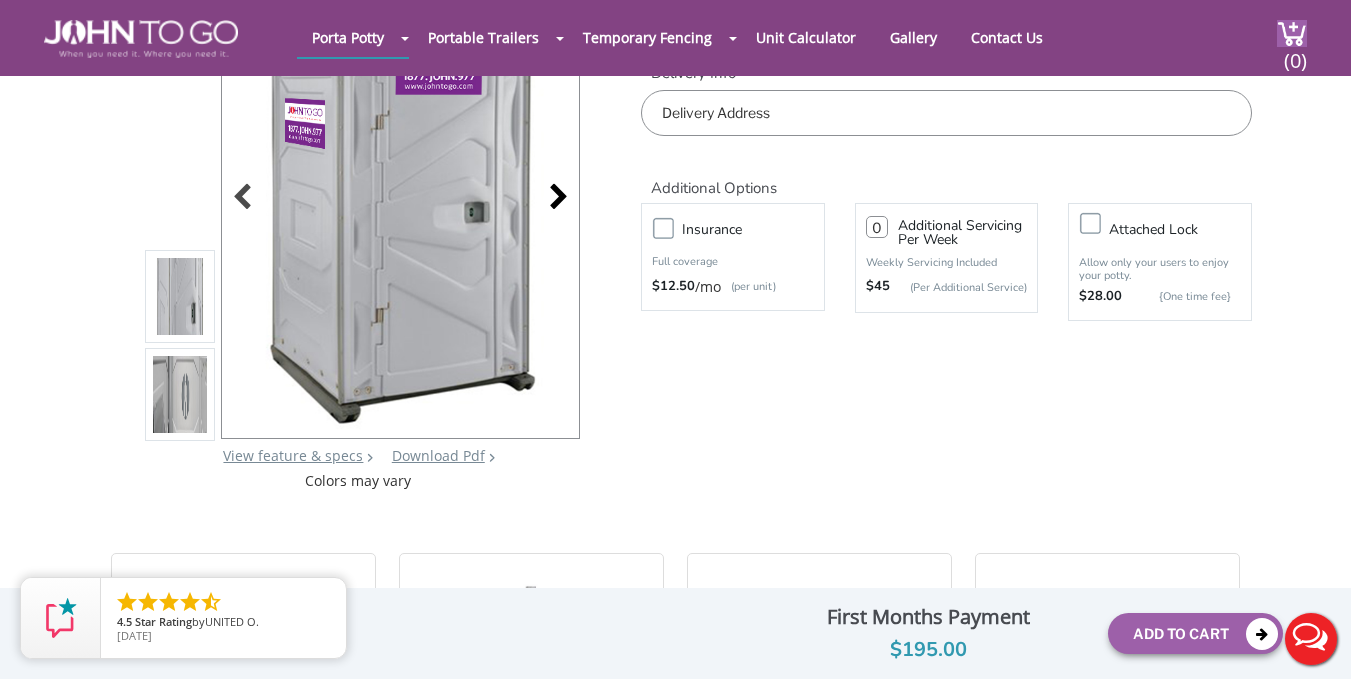 click at bounding box center (553, 199) 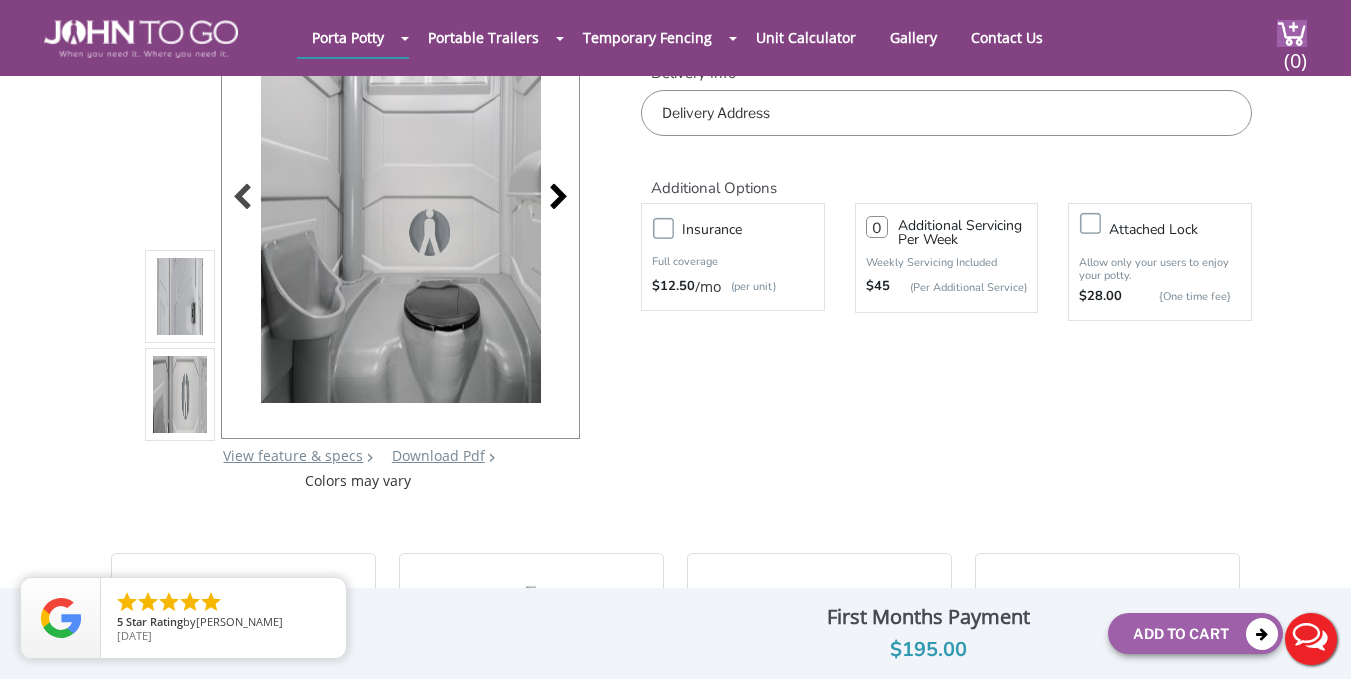 click at bounding box center (553, 199) 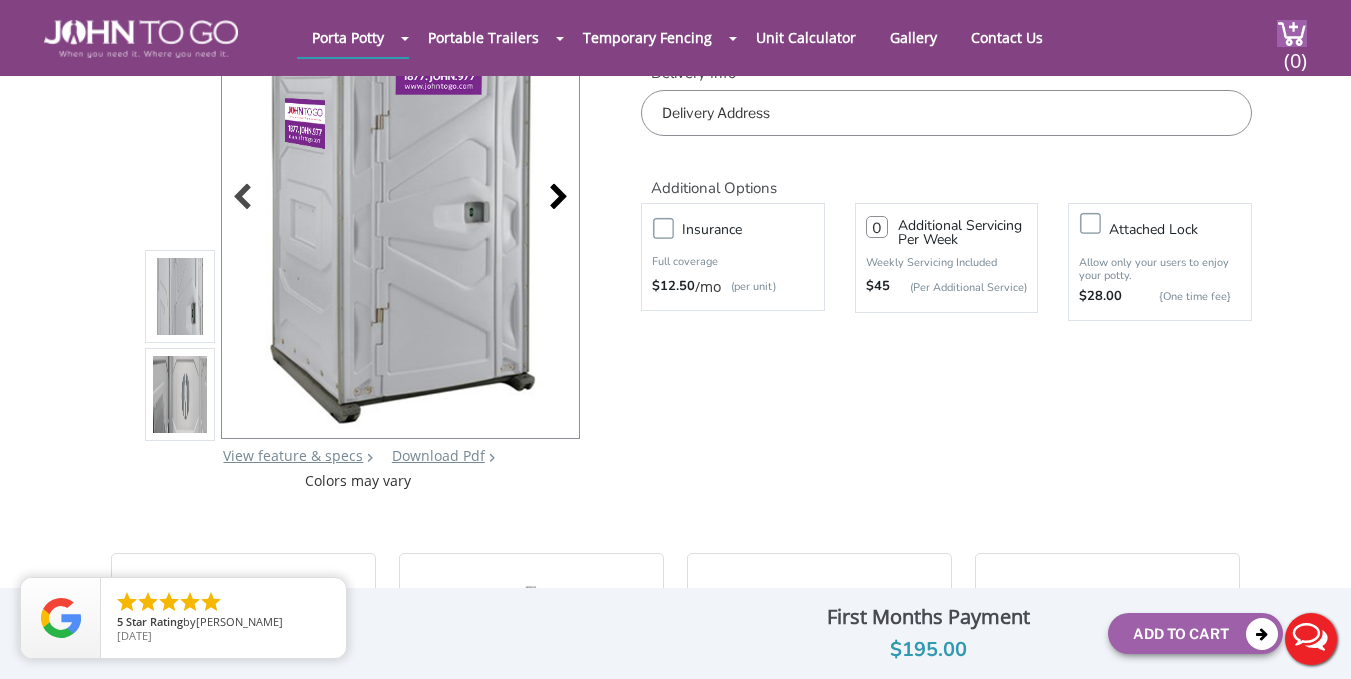 click at bounding box center [553, 199] 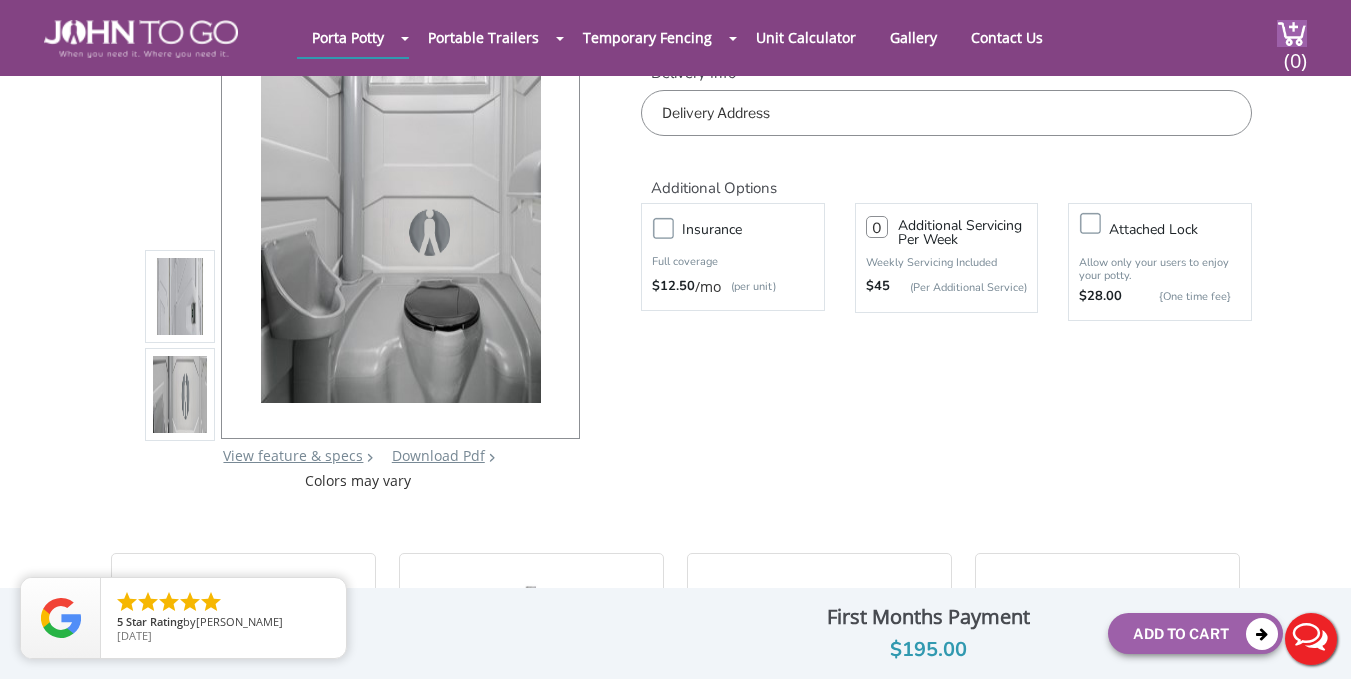 click at bounding box center [180, 394] 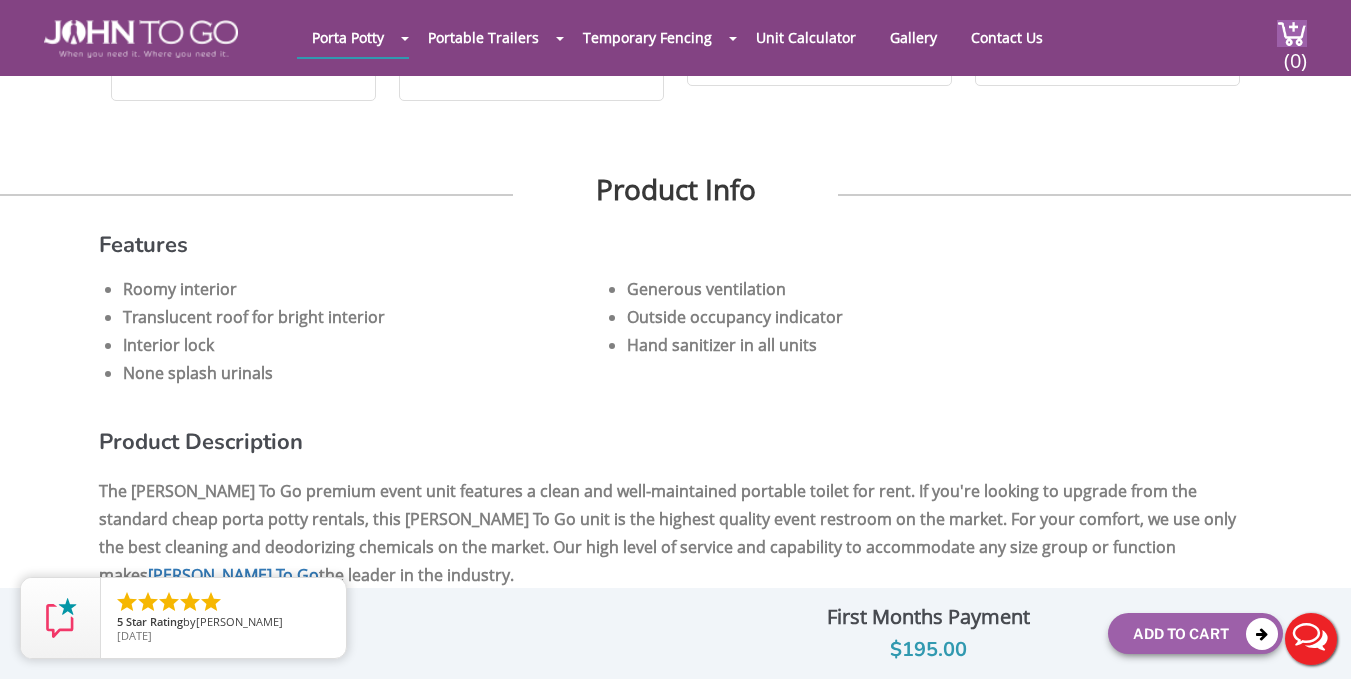 scroll, scrollTop: 1069, scrollLeft: 0, axis: vertical 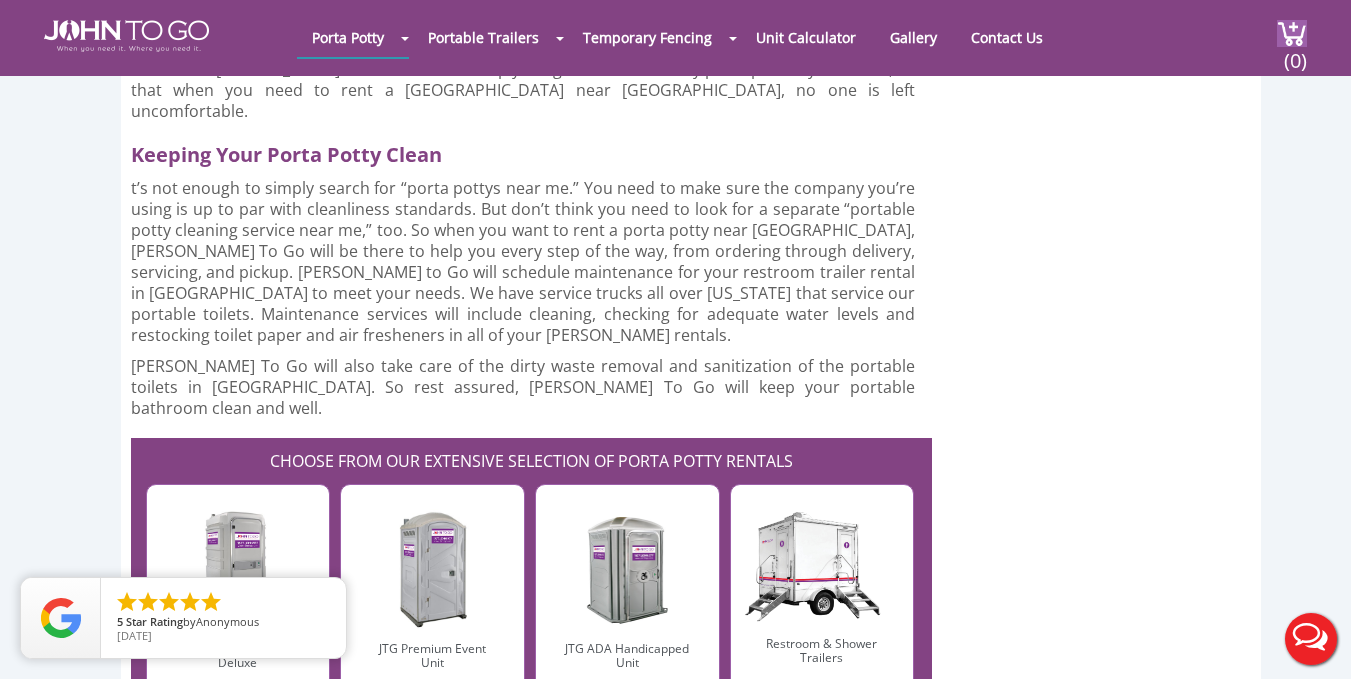 drag, startPoint x: 1365, startPoint y: 48, endPoint x: 1365, endPoint y: 390, distance: 342 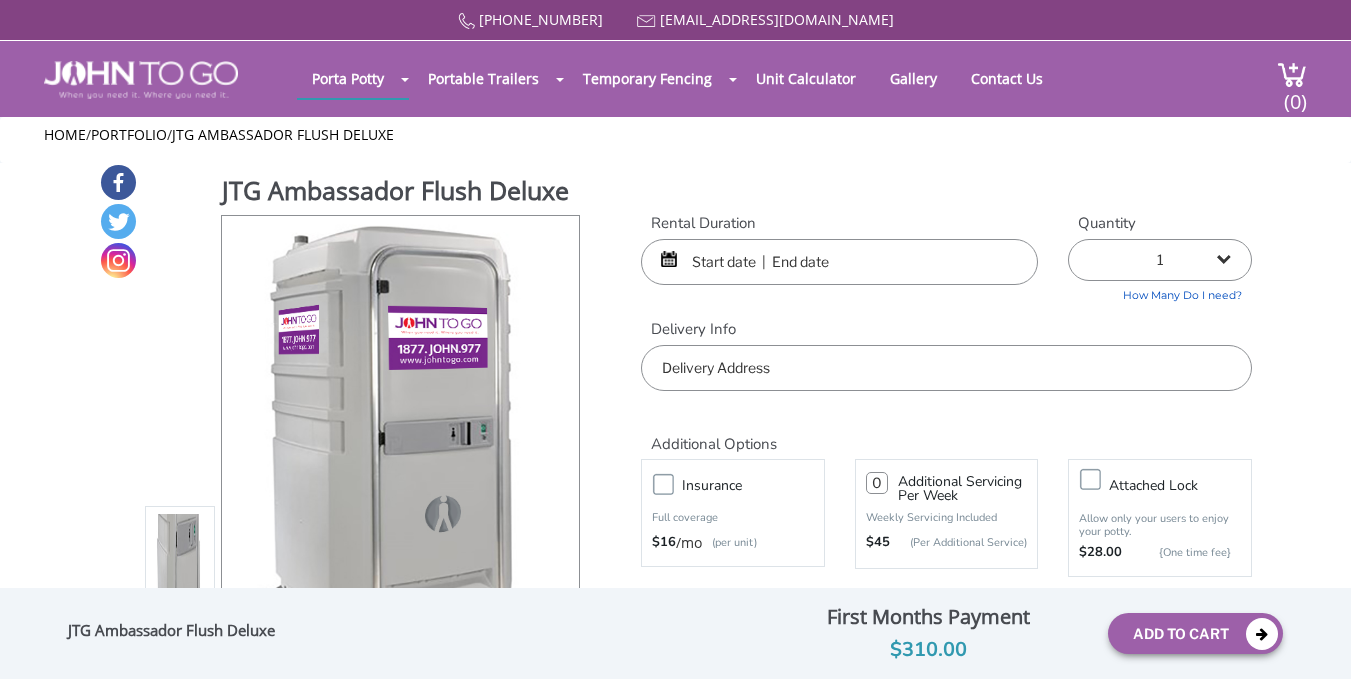 scroll, scrollTop: 0, scrollLeft: 0, axis: both 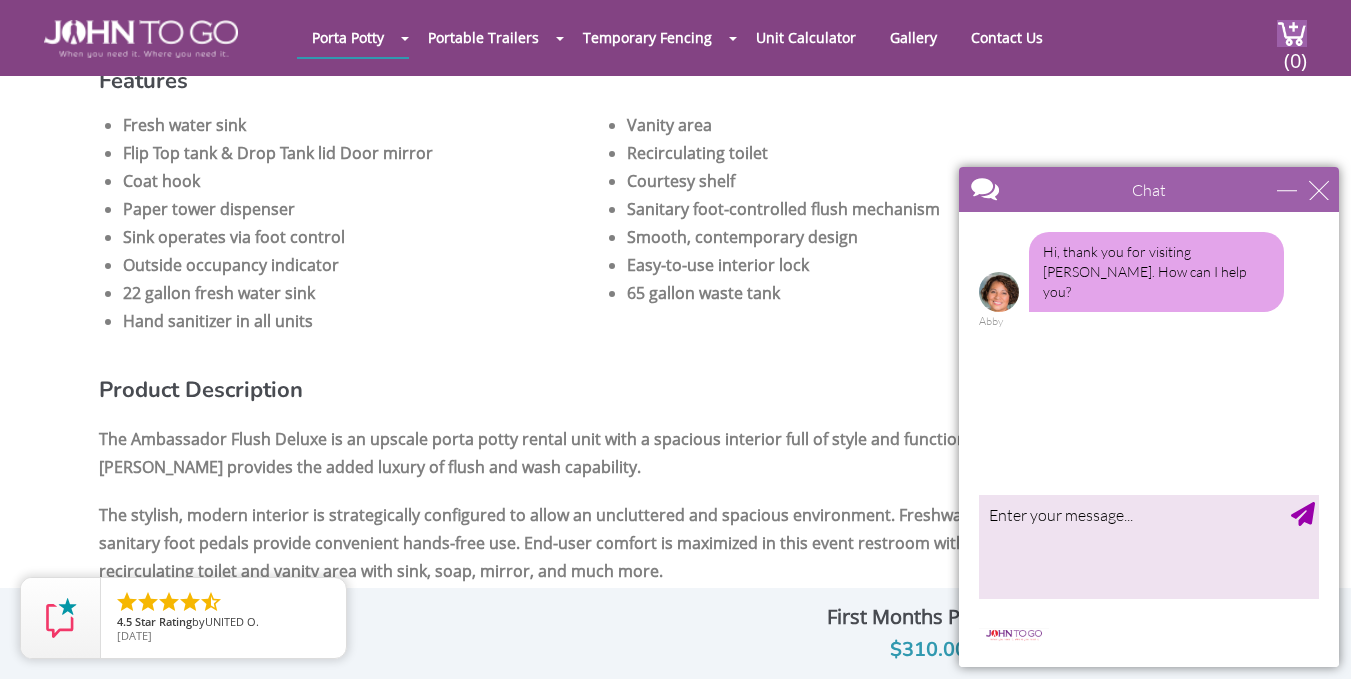 click on "Chat" at bounding box center (1149, 189) 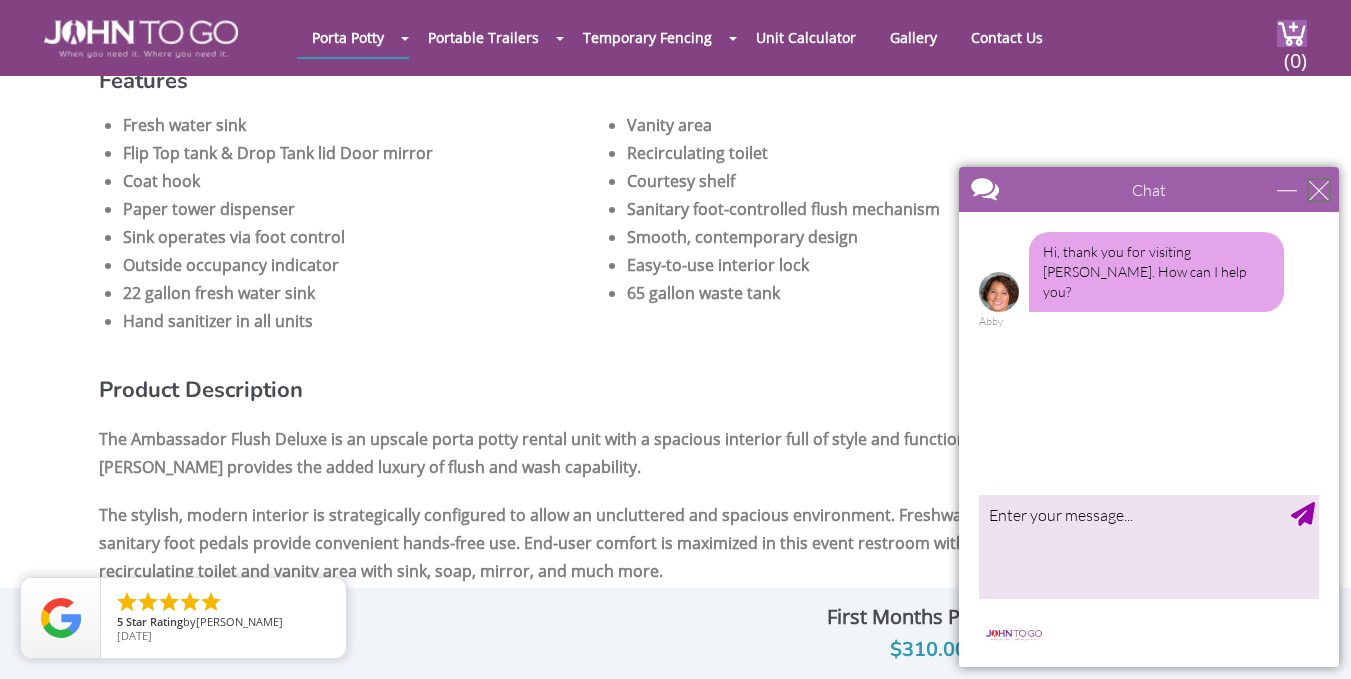 click at bounding box center [1319, 190] 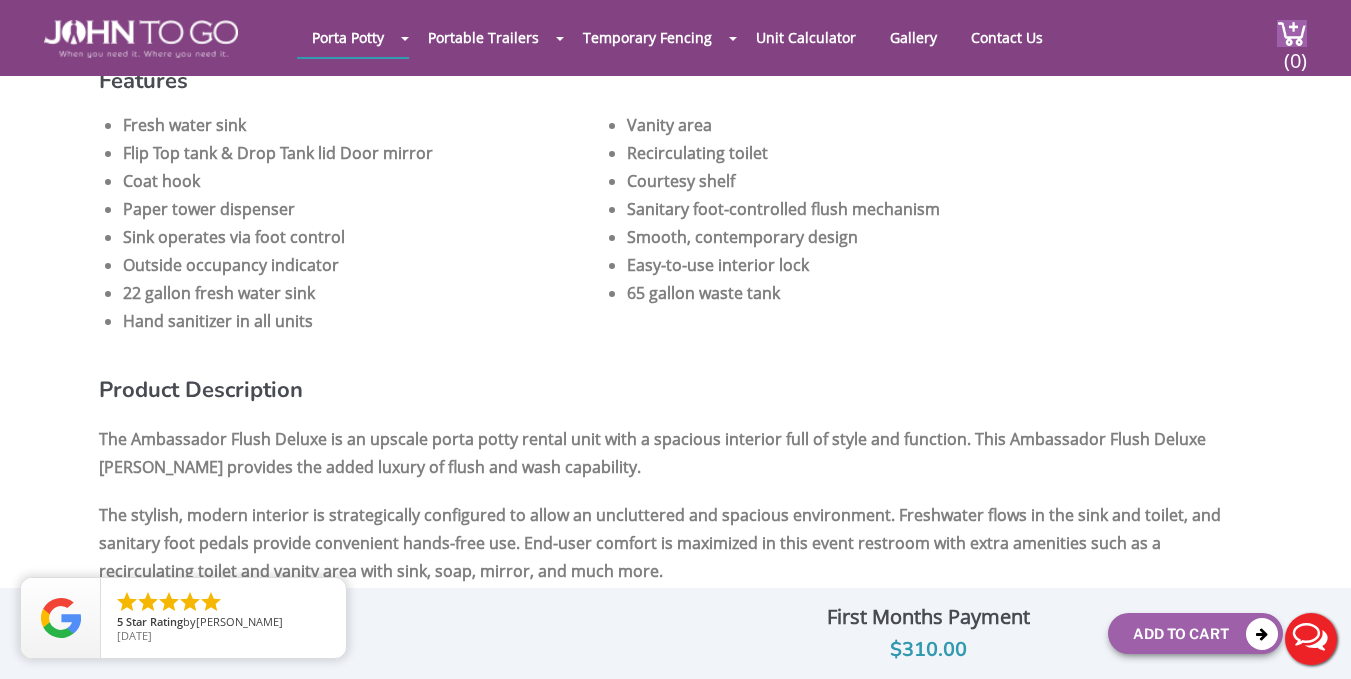 scroll, scrollTop: 0, scrollLeft: 0, axis: both 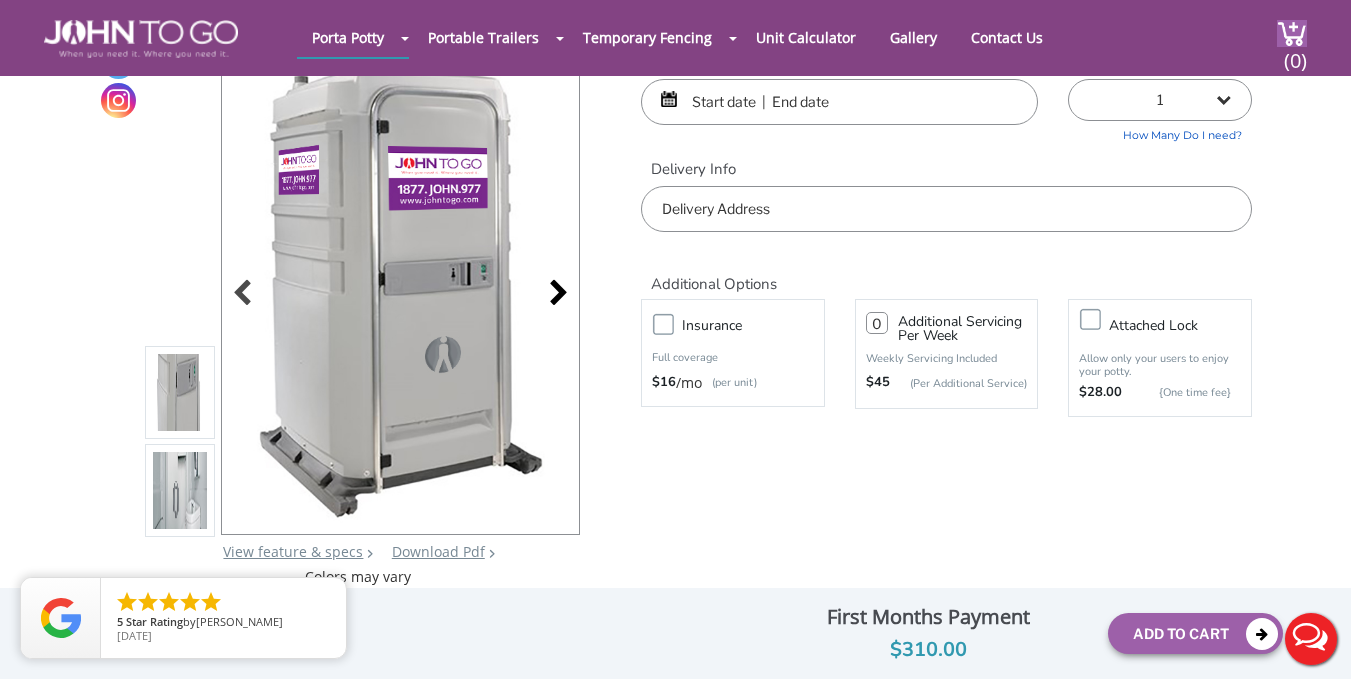 click at bounding box center [553, 295] 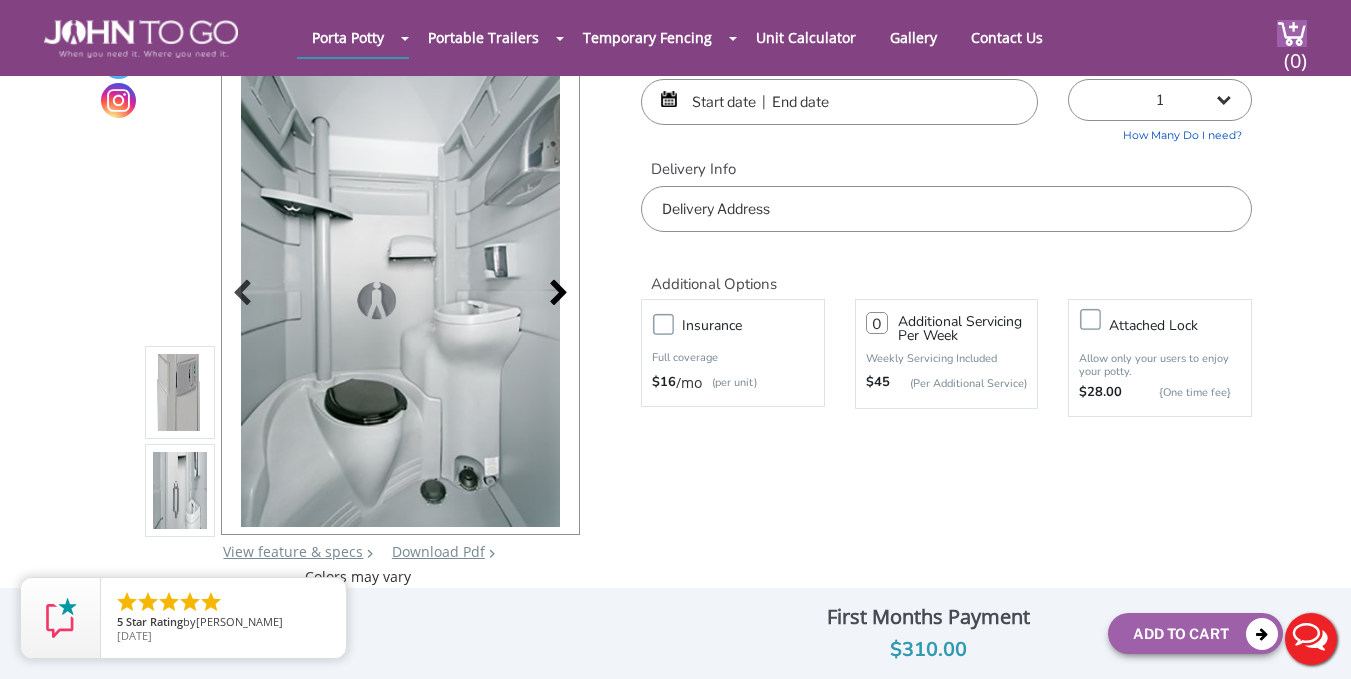 click at bounding box center (553, 295) 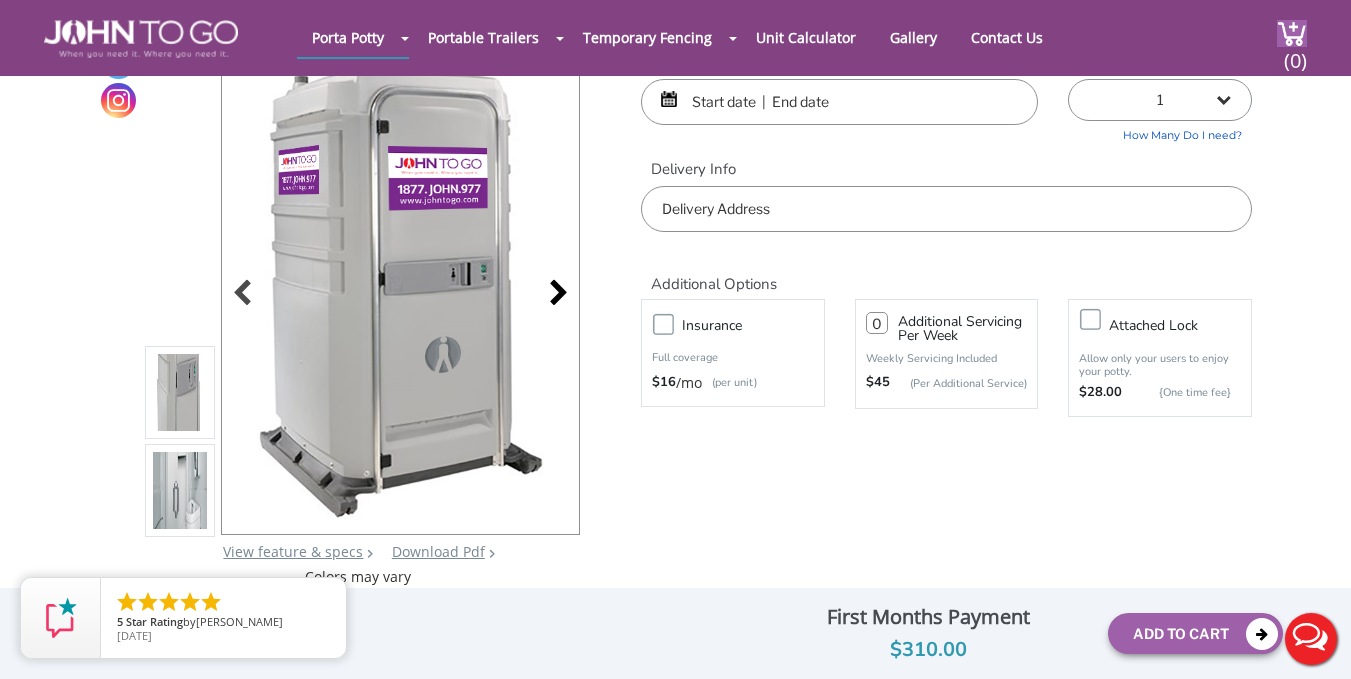 click at bounding box center [553, 295] 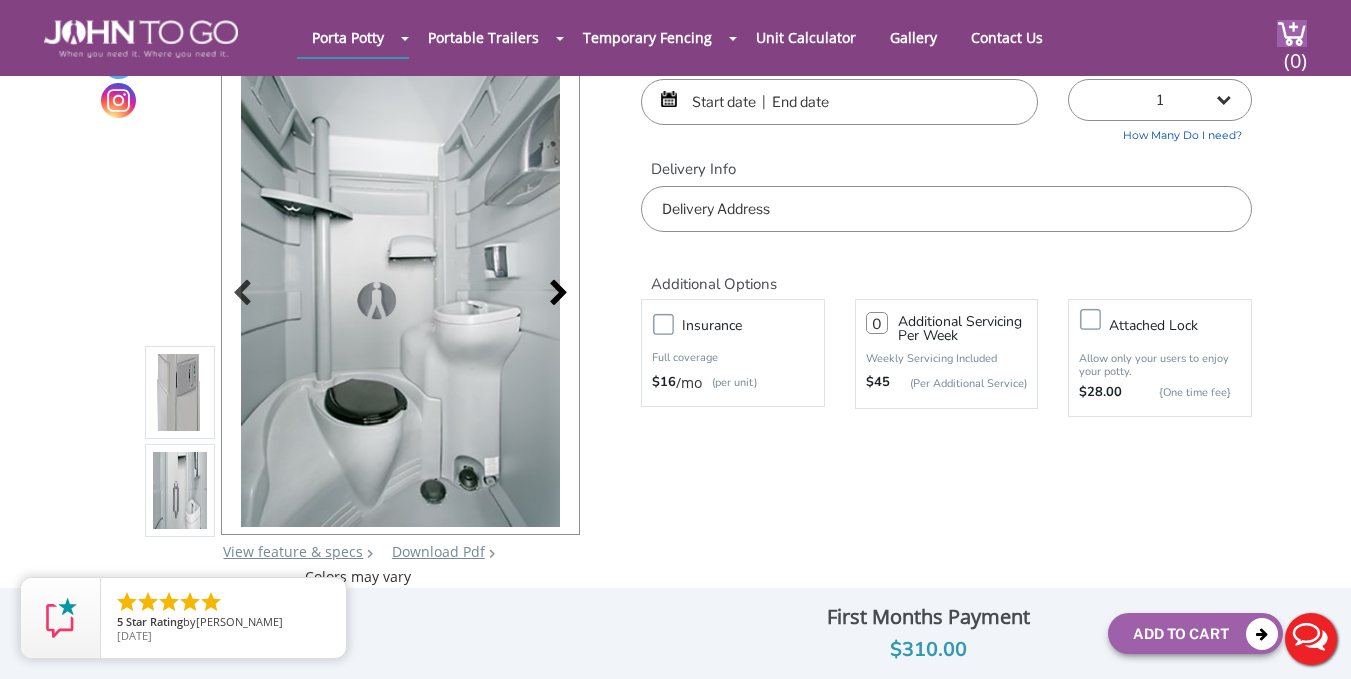 click at bounding box center (553, 295) 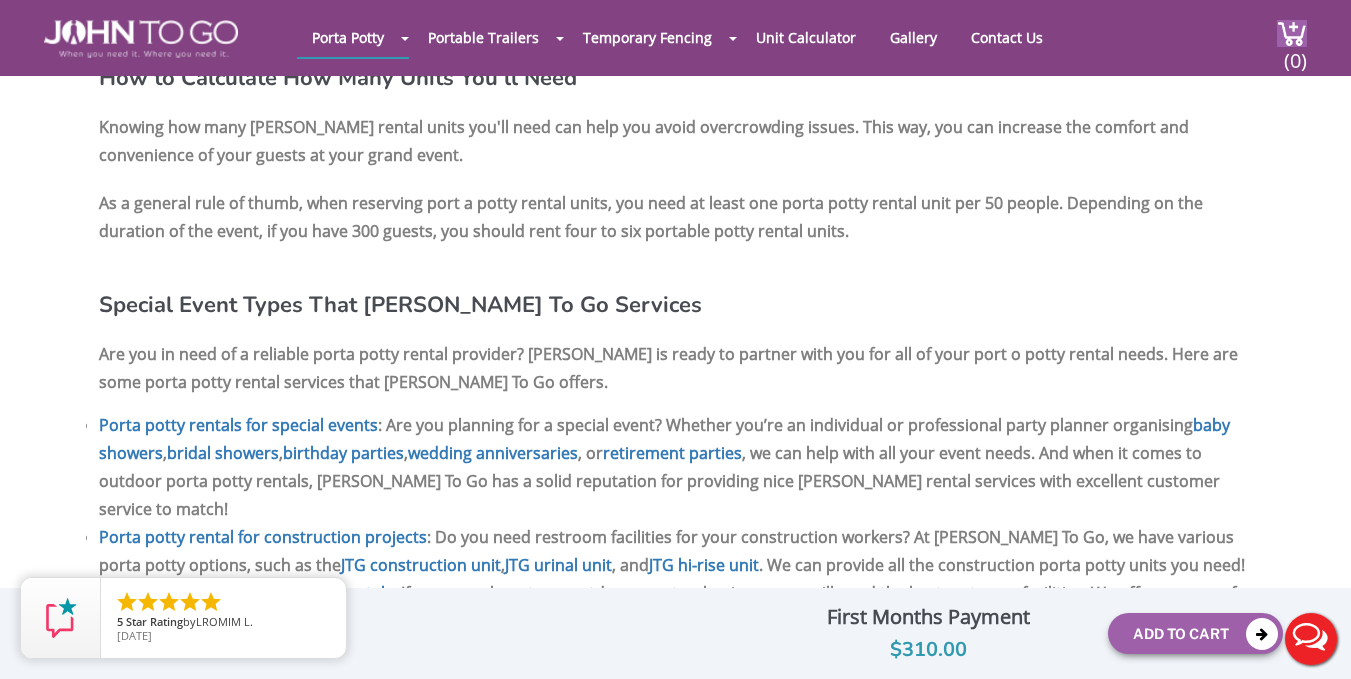 scroll, scrollTop: 3002, scrollLeft: 0, axis: vertical 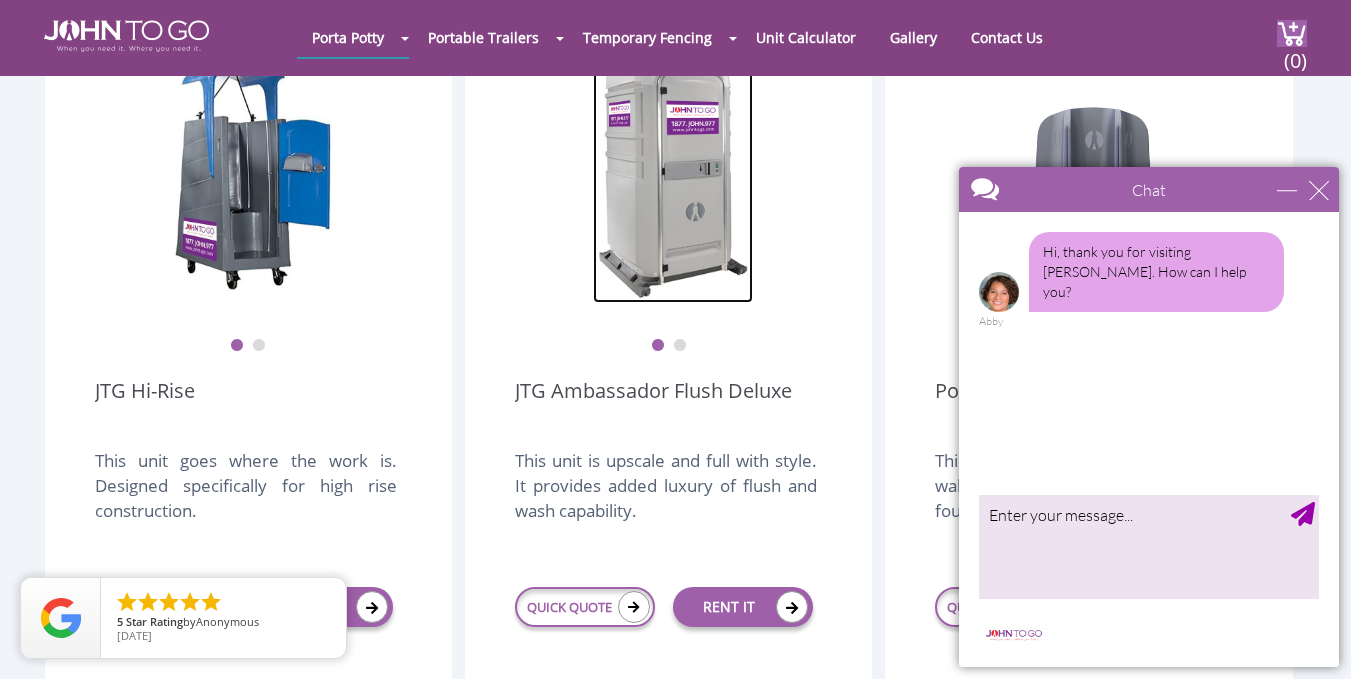 click at bounding box center (673, 178) 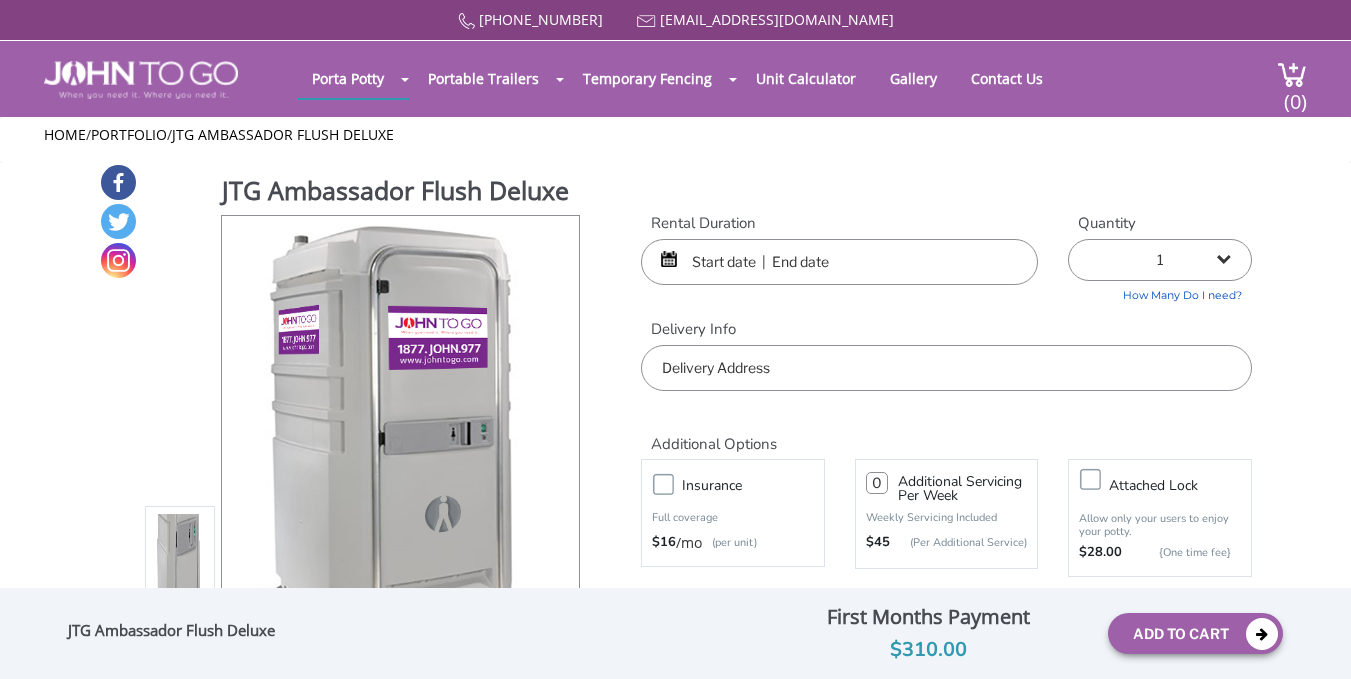 scroll, scrollTop: 0, scrollLeft: 0, axis: both 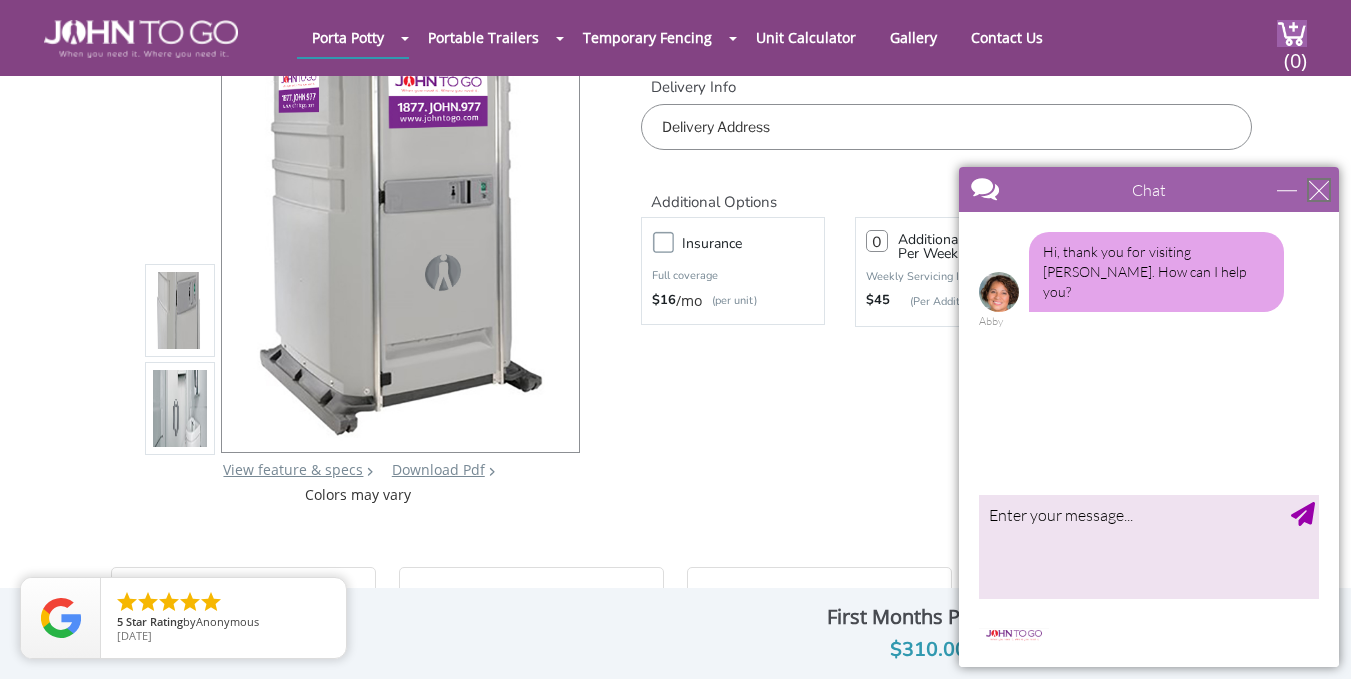 click at bounding box center [1319, 190] 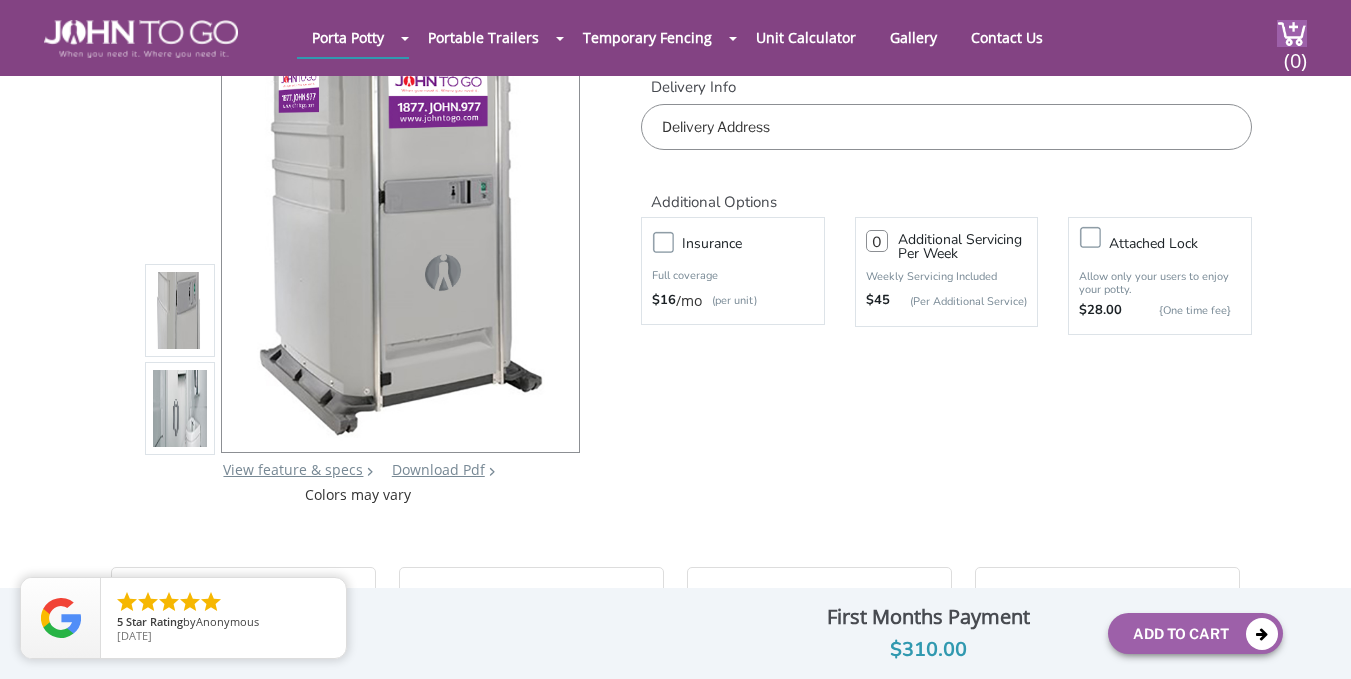 scroll, scrollTop: 0, scrollLeft: 0, axis: both 